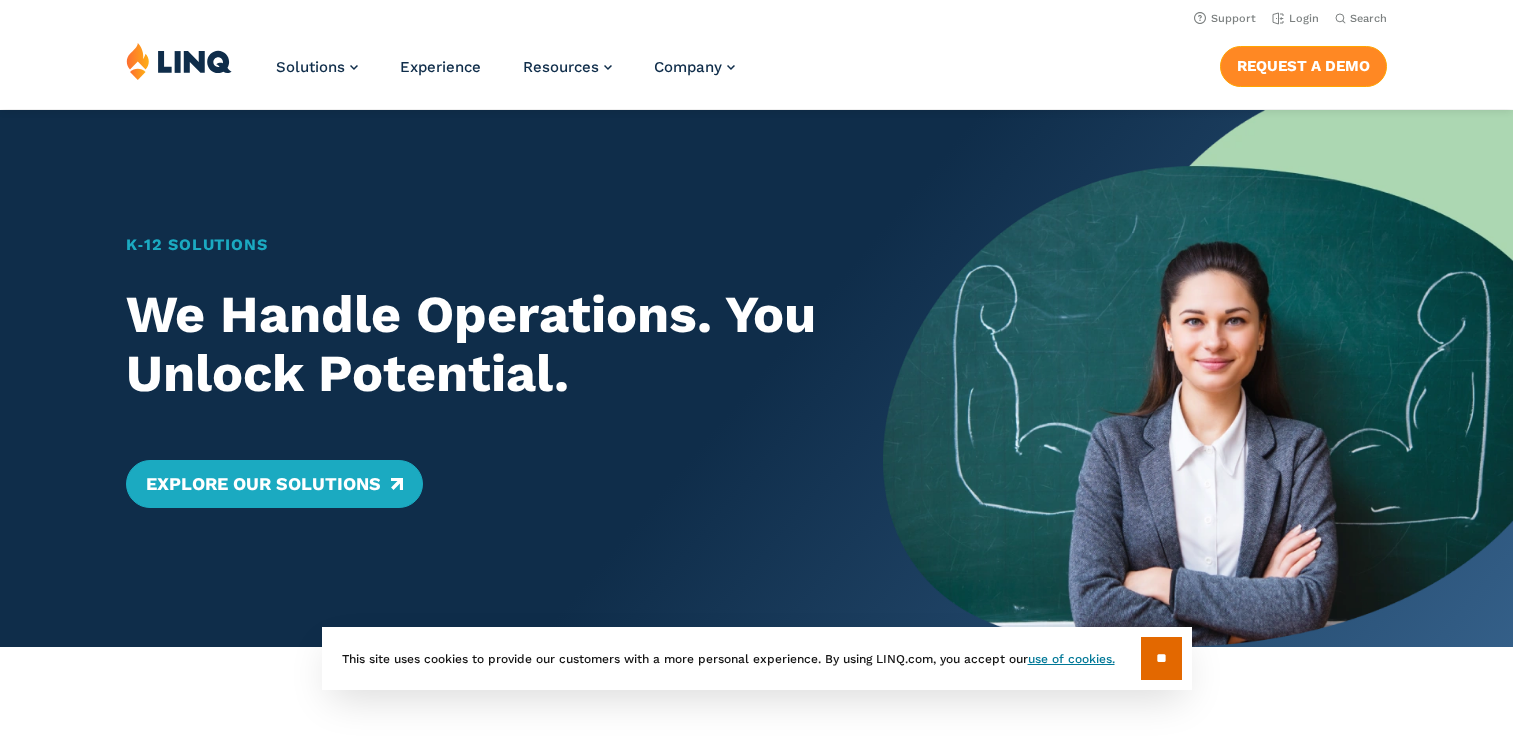 scroll, scrollTop: 0, scrollLeft: 0, axis: both 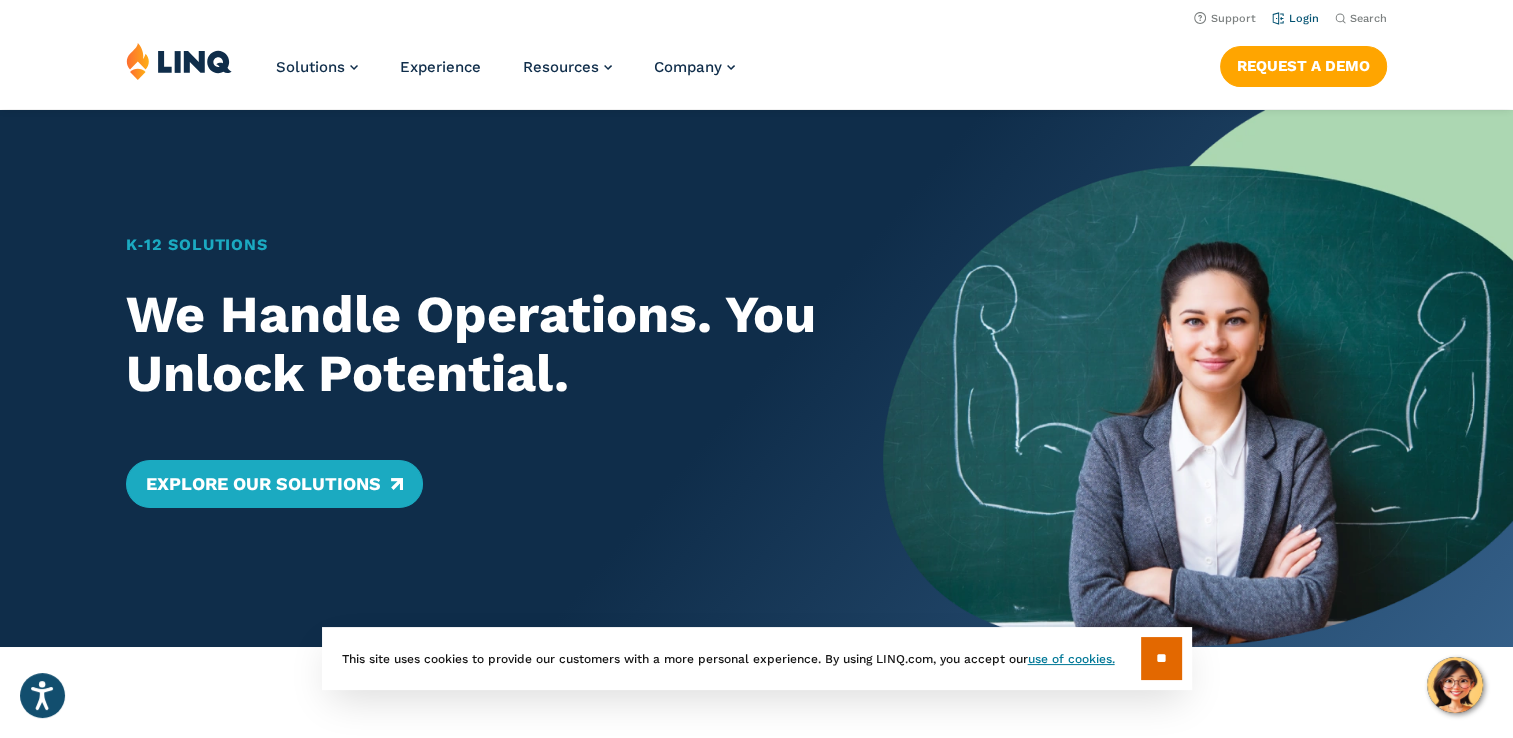 click on "Login" at bounding box center (1295, 18) 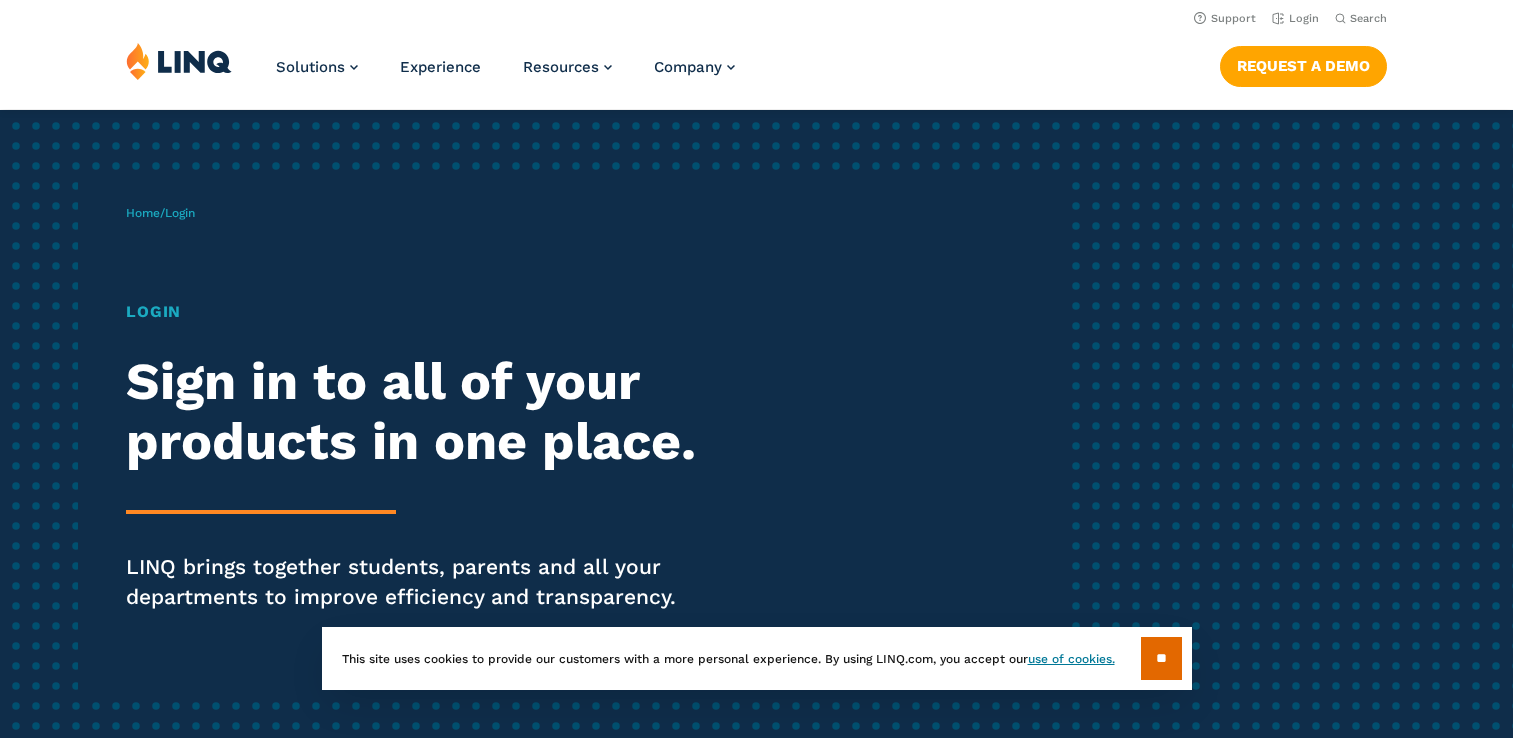 scroll, scrollTop: 0, scrollLeft: 0, axis: both 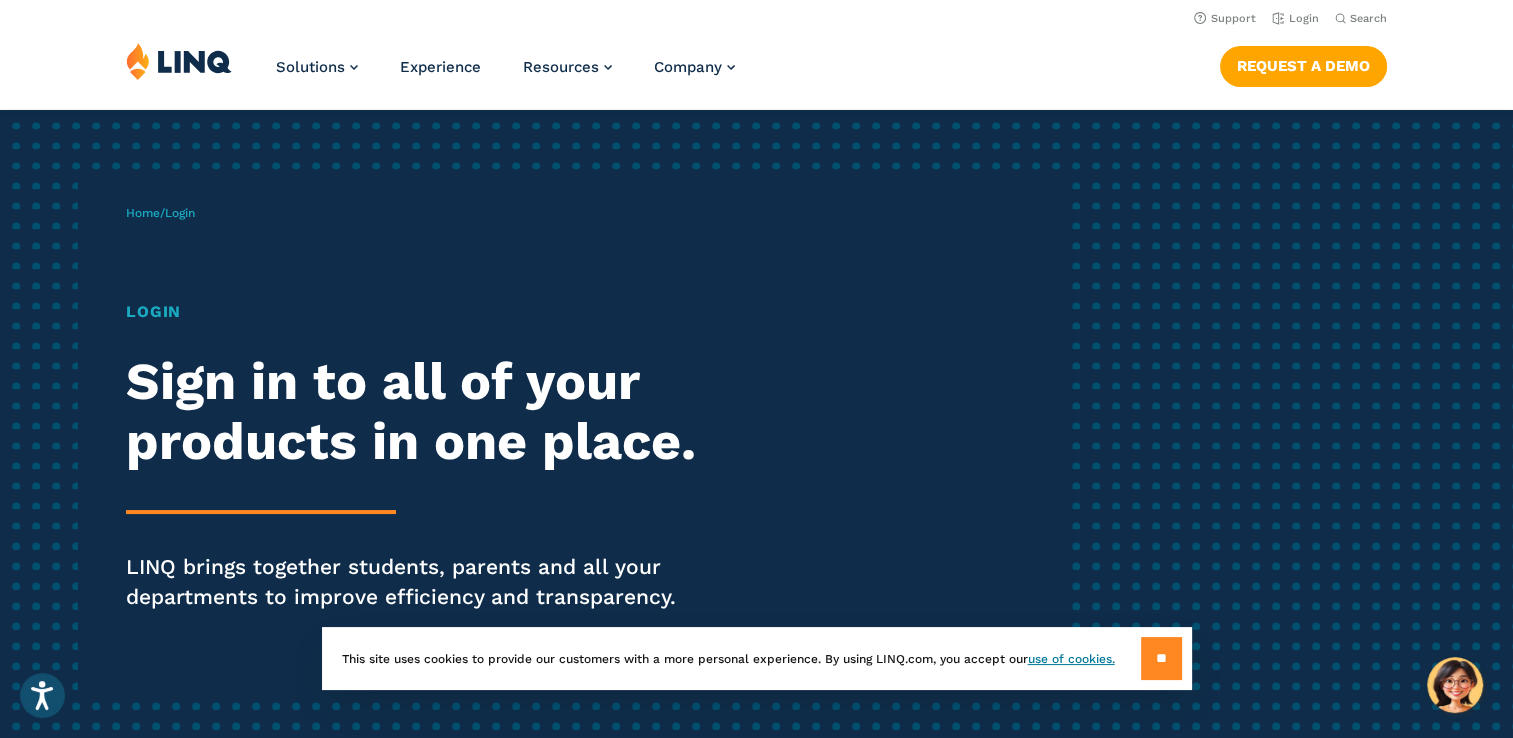 click on "**" at bounding box center (1161, 658) 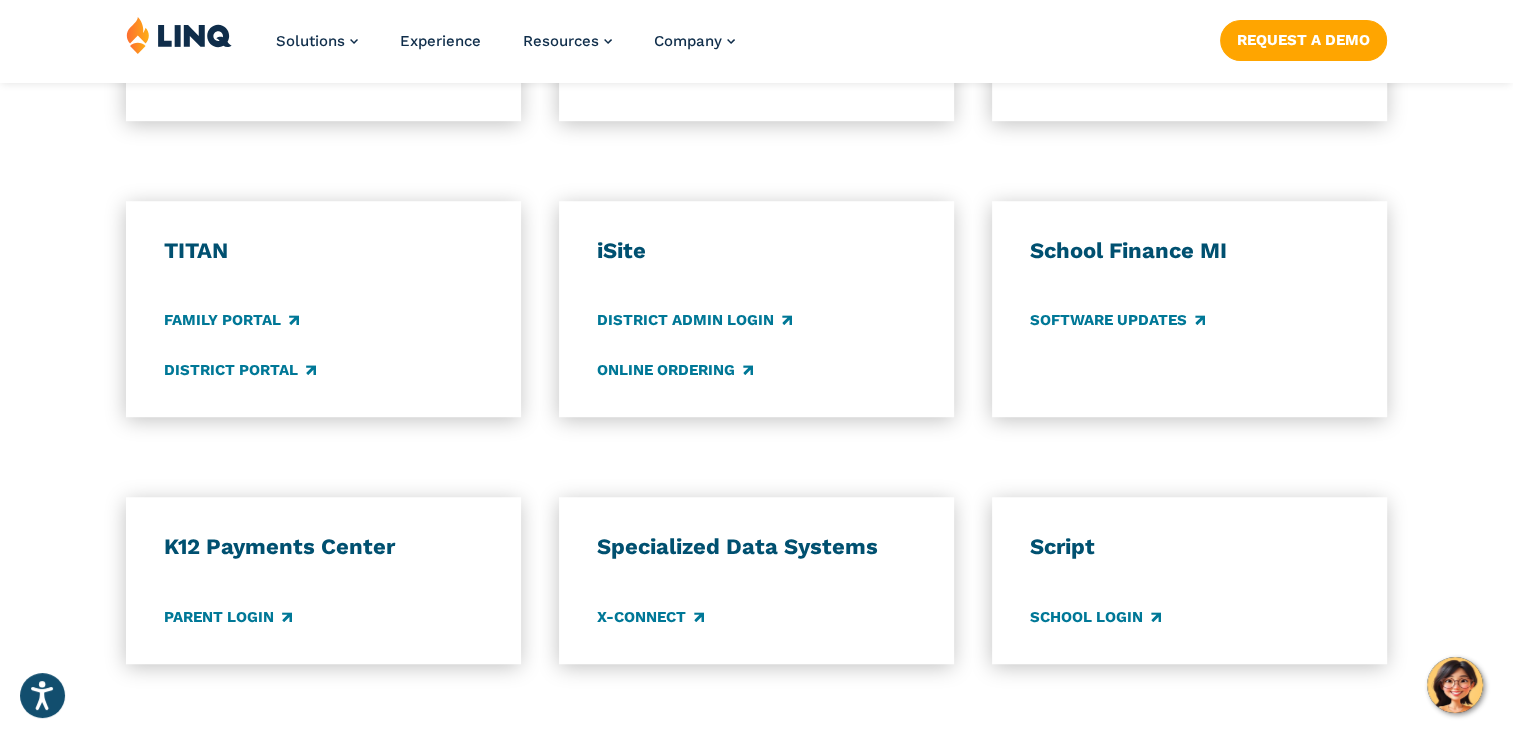 scroll, scrollTop: 1500, scrollLeft: 0, axis: vertical 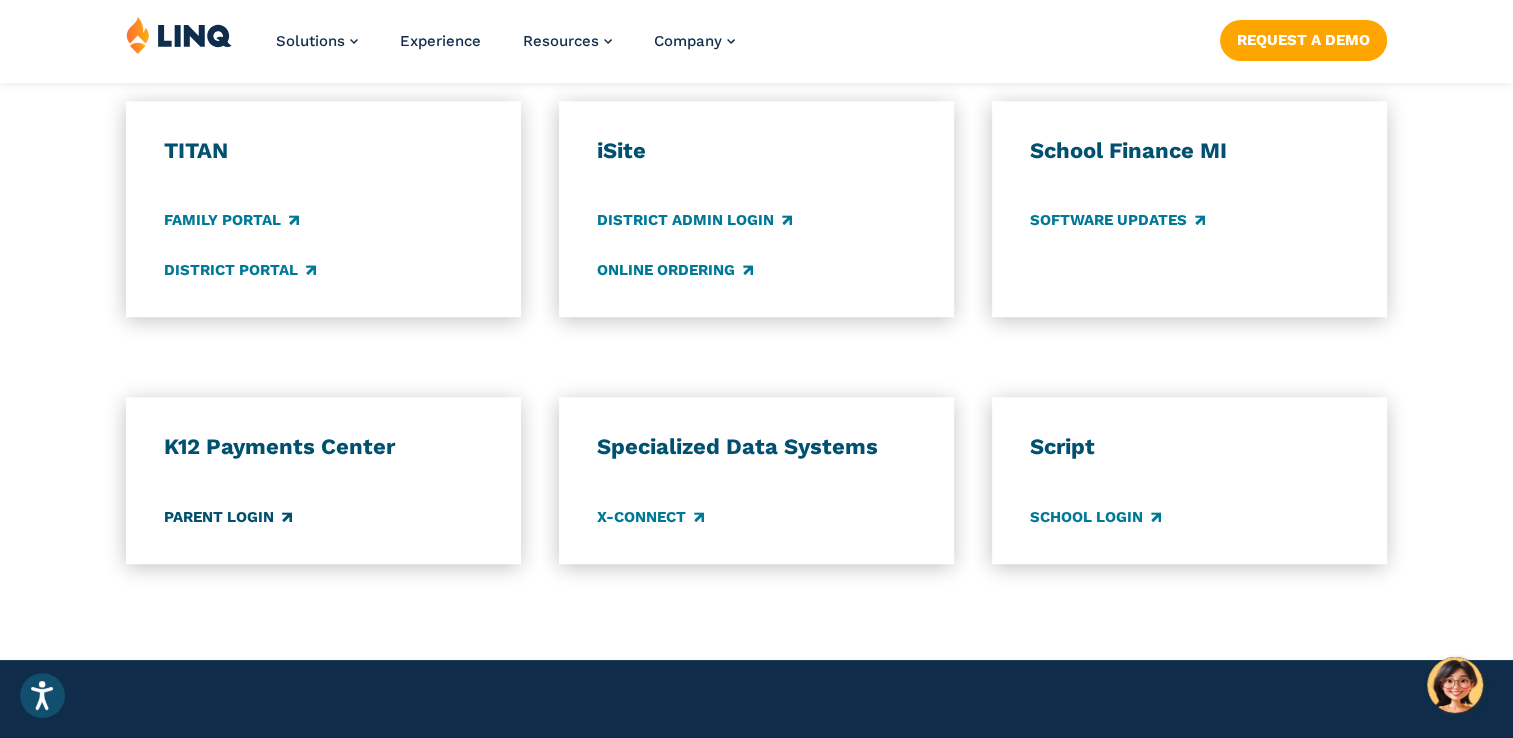 click on "Parent Login" at bounding box center [228, 517] 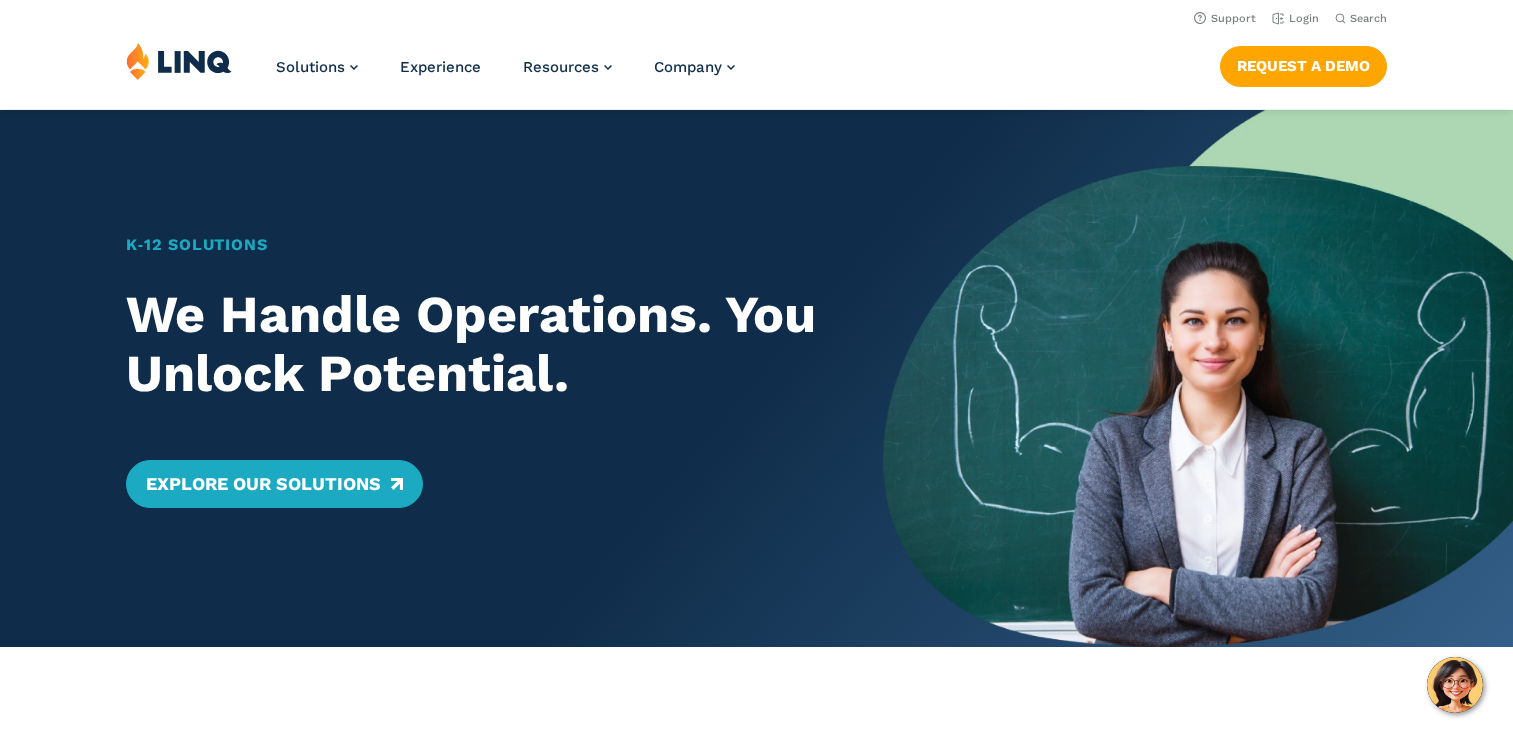 scroll, scrollTop: 0, scrollLeft: 0, axis: both 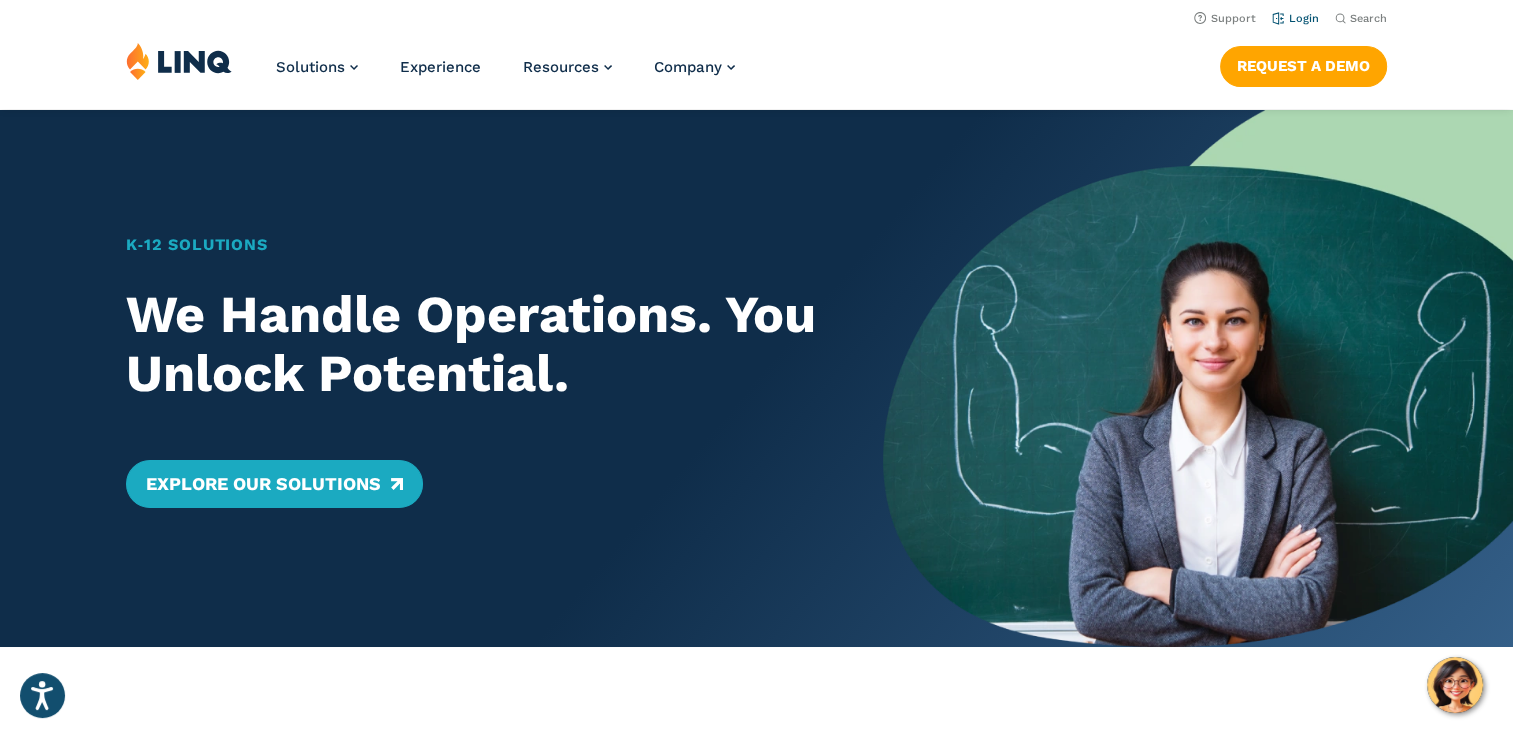 click on "Login" at bounding box center (1295, 18) 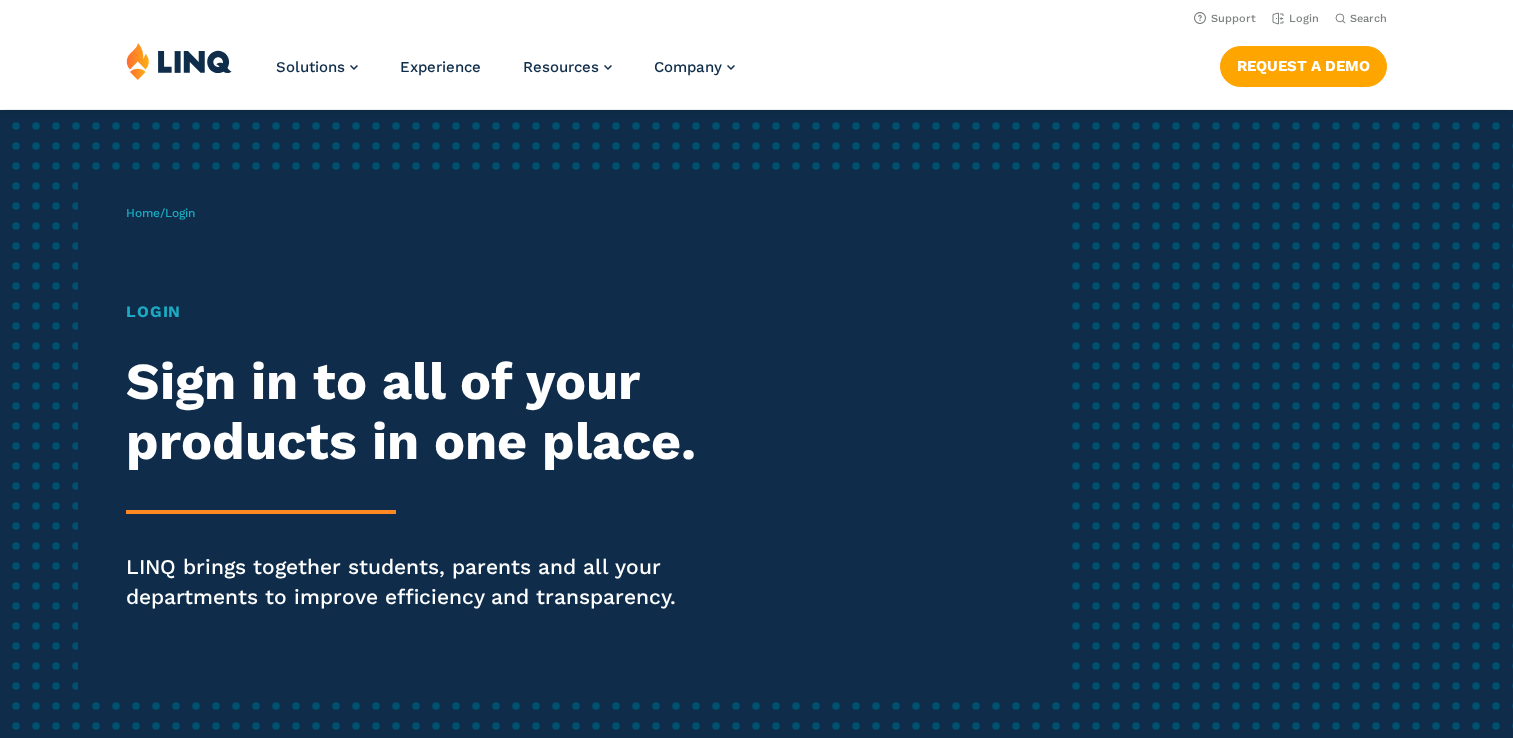 scroll, scrollTop: 0, scrollLeft: 0, axis: both 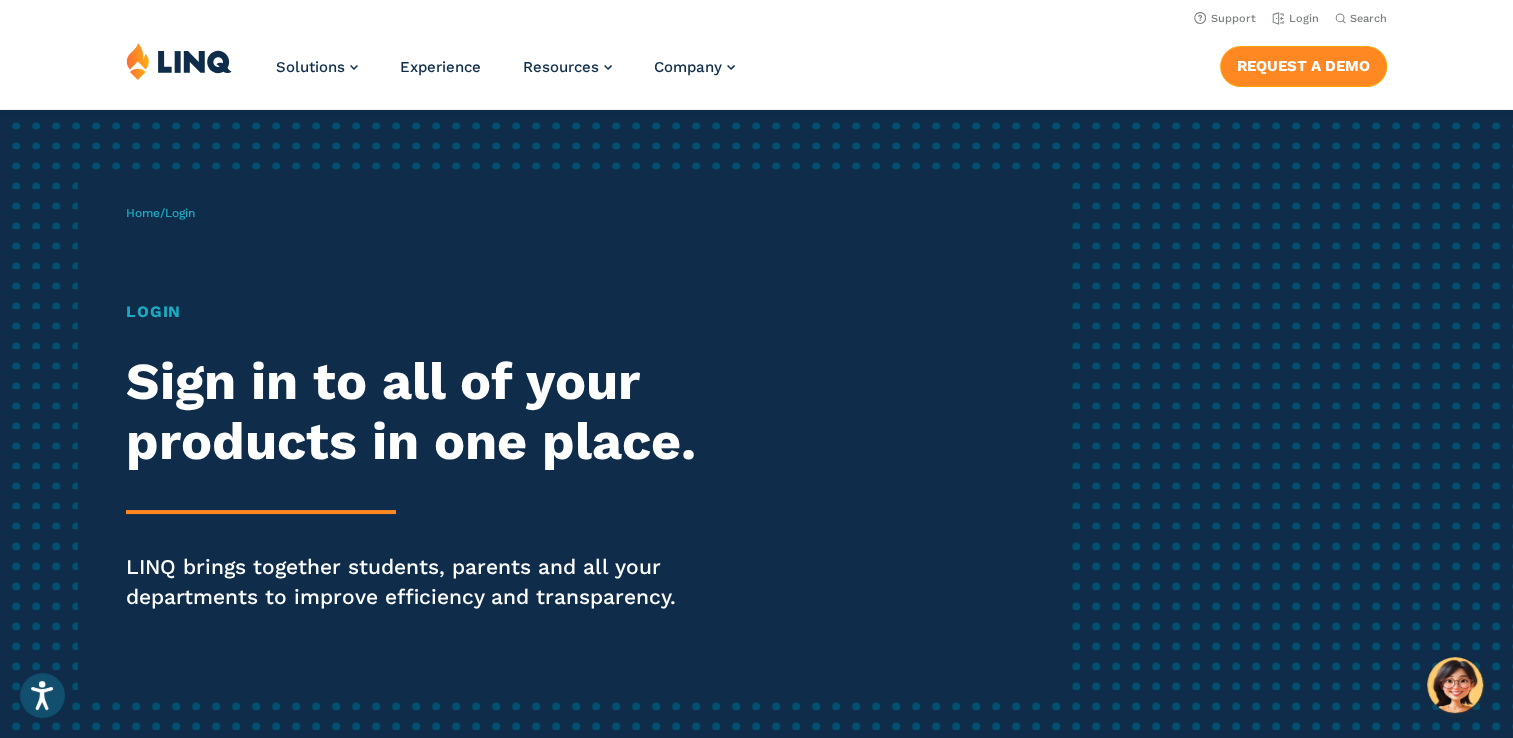 click on "Request a Demo" at bounding box center [1303, 66] 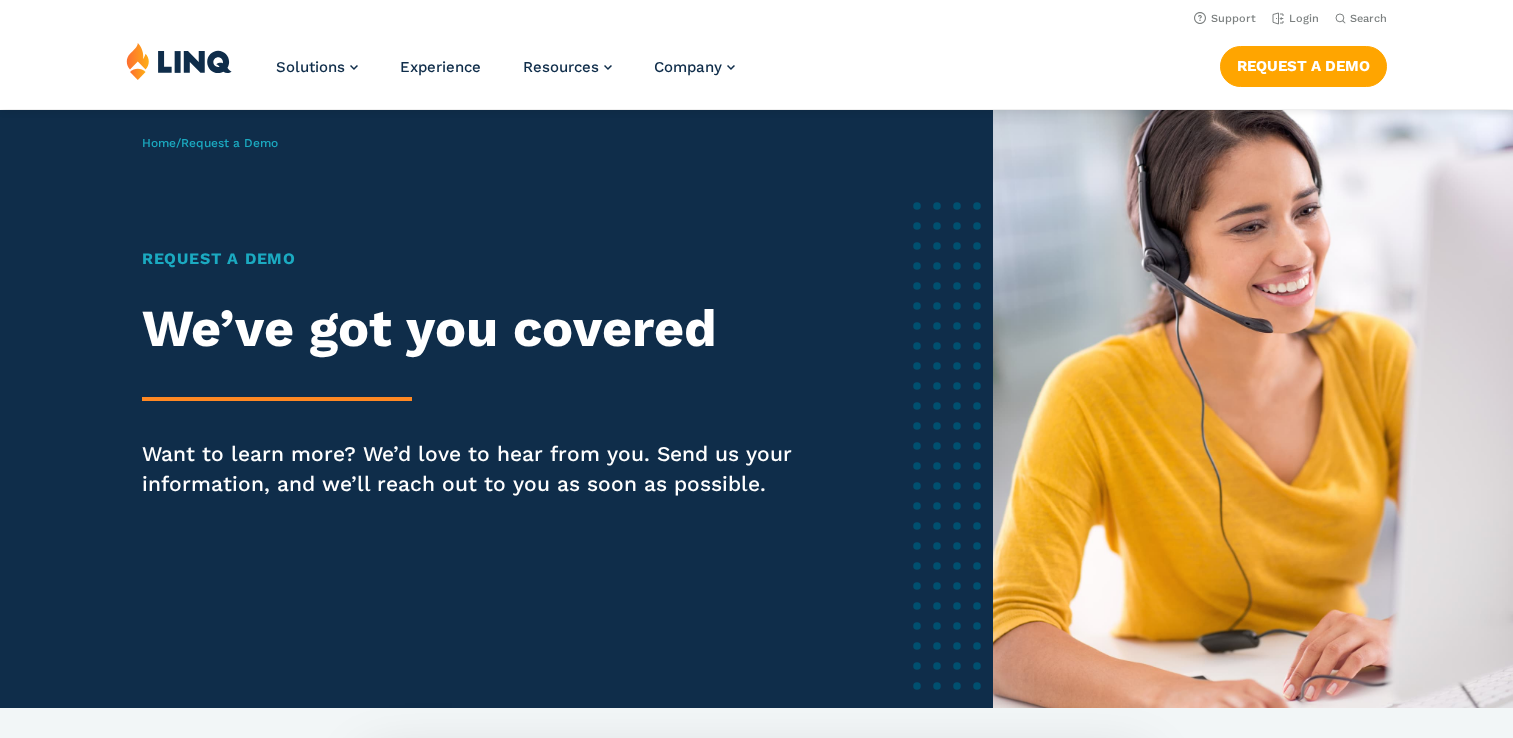 scroll, scrollTop: 0, scrollLeft: 0, axis: both 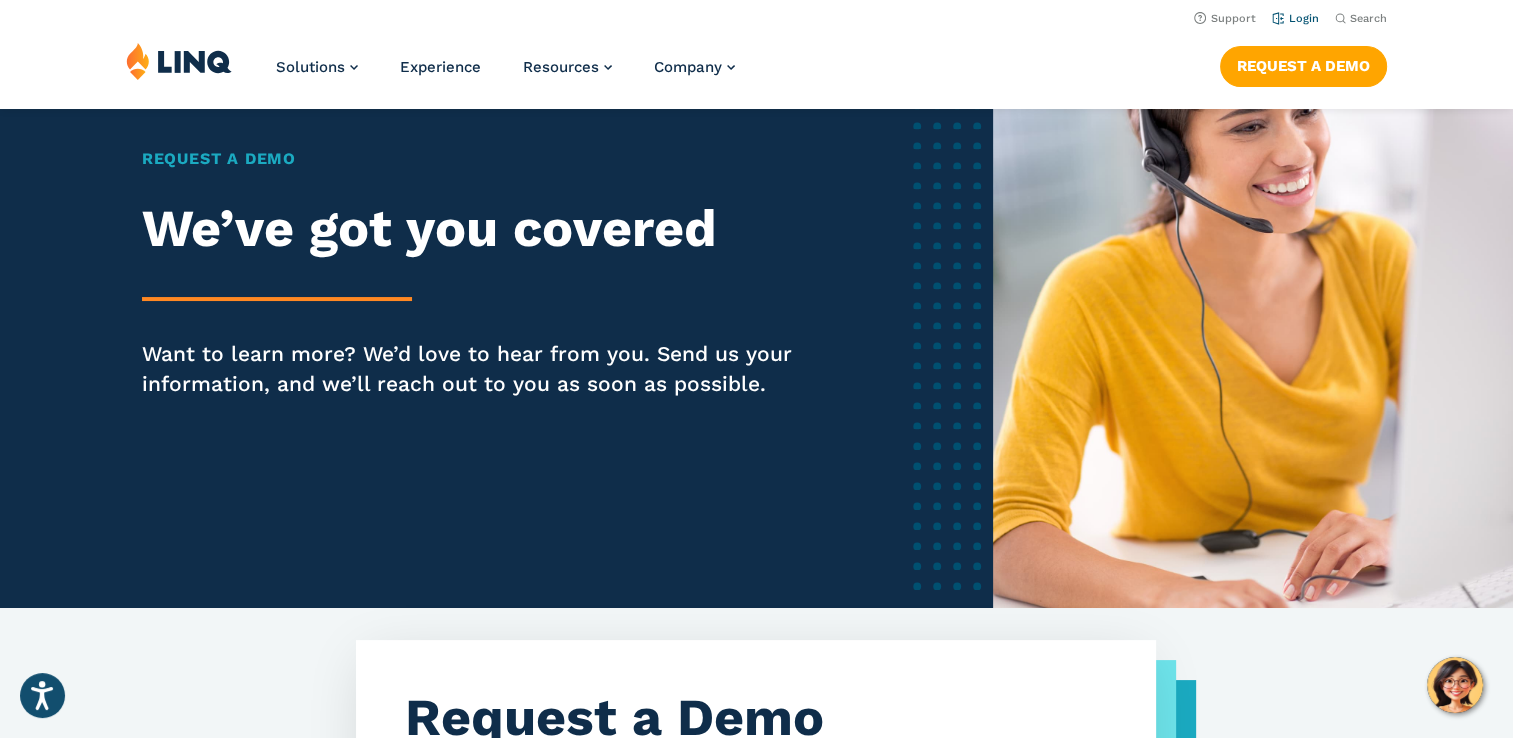 click on "Login" at bounding box center (1295, 18) 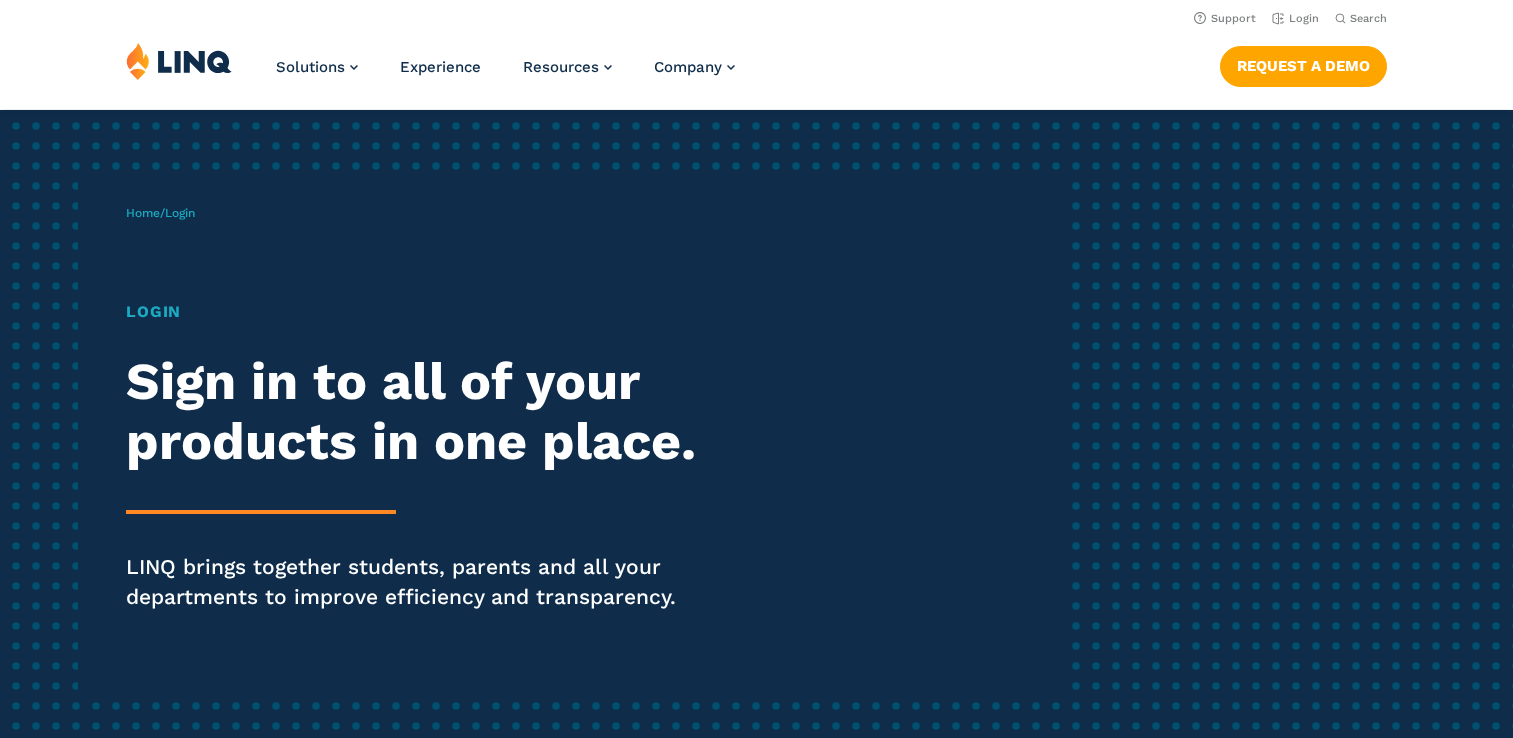 scroll, scrollTop: 0, scrollLeft: 0, axis: both 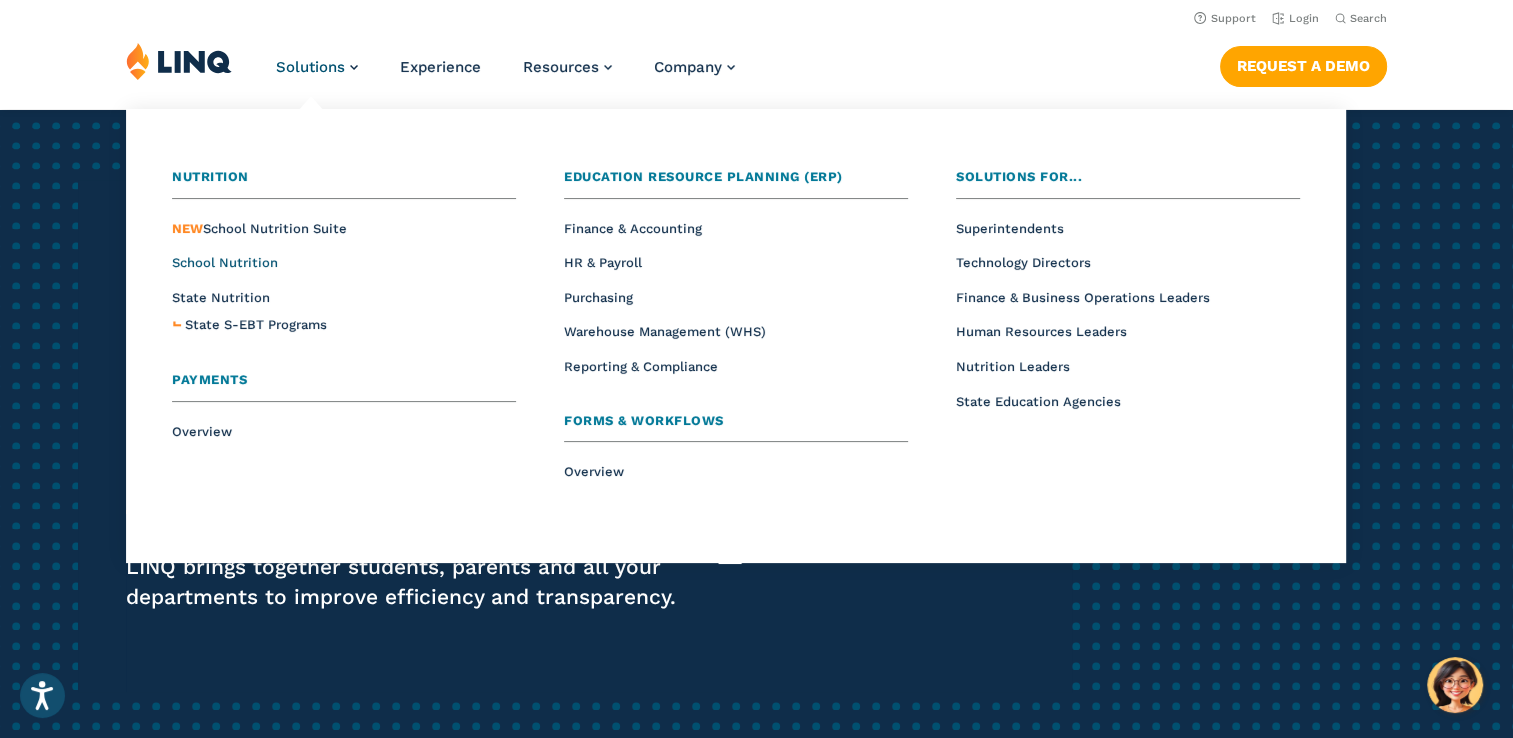 click on "School Nutrition" at bounding box center [225, 262] 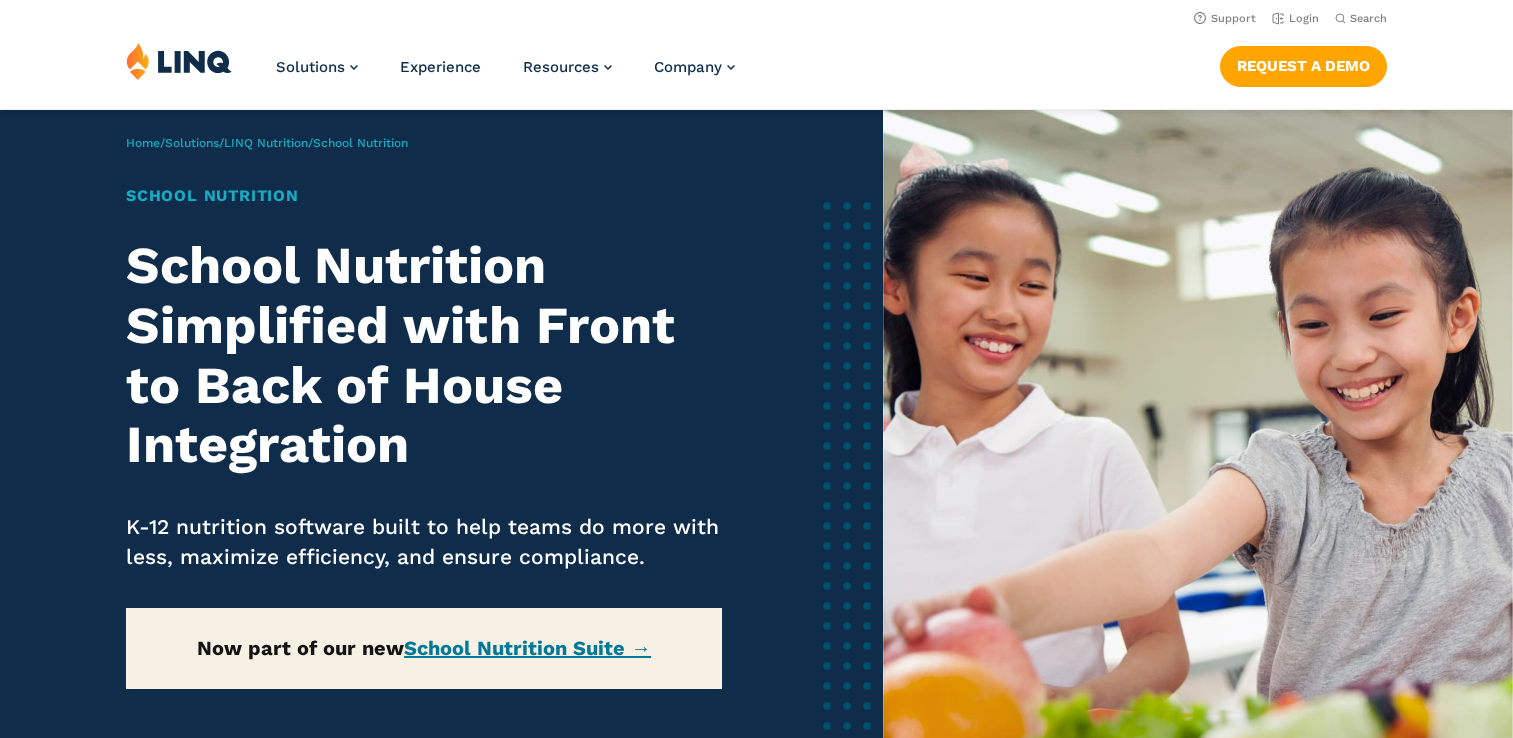 scroll, scrollTop: 0, scrollLeft: 0, axis: both 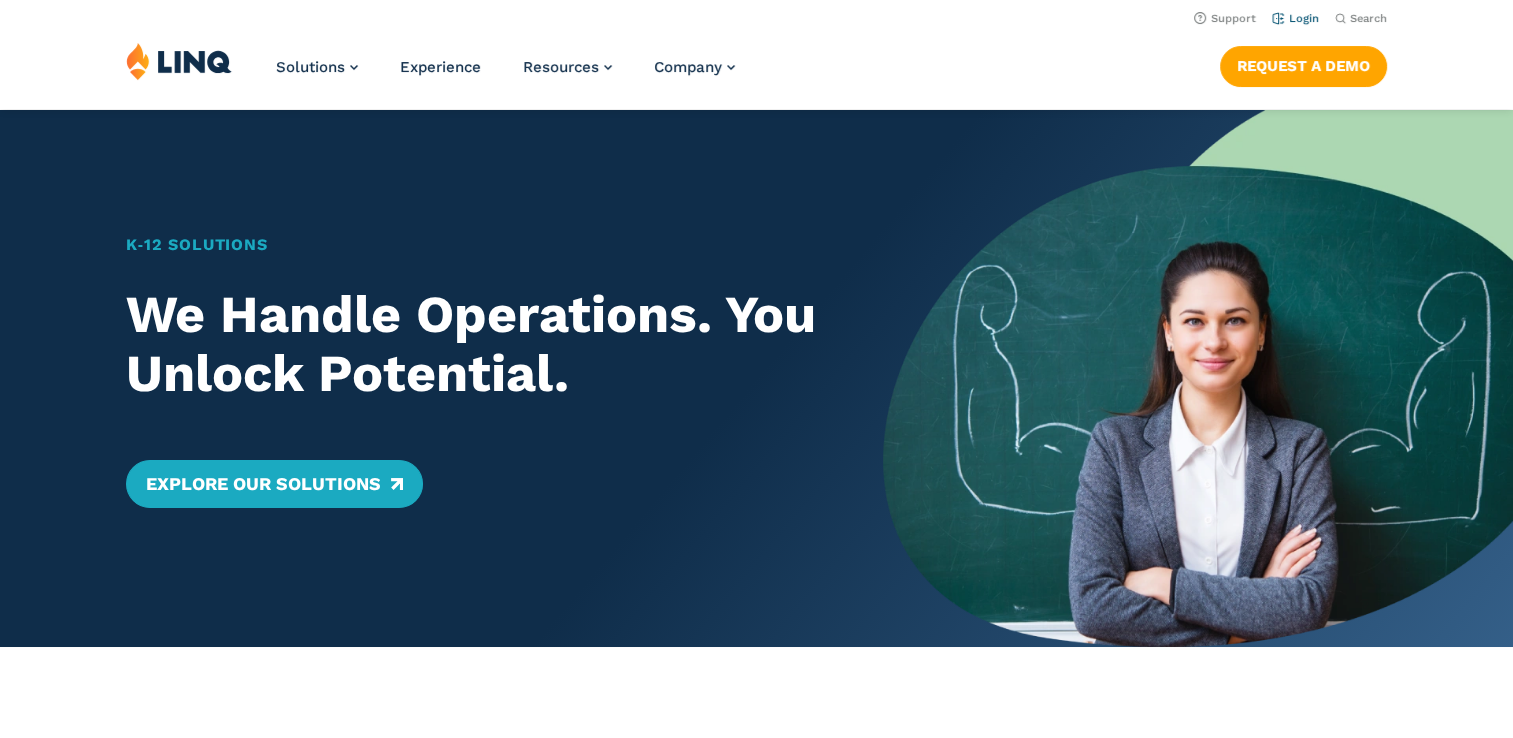 click on "Login" at bounding box center (1295, 18) 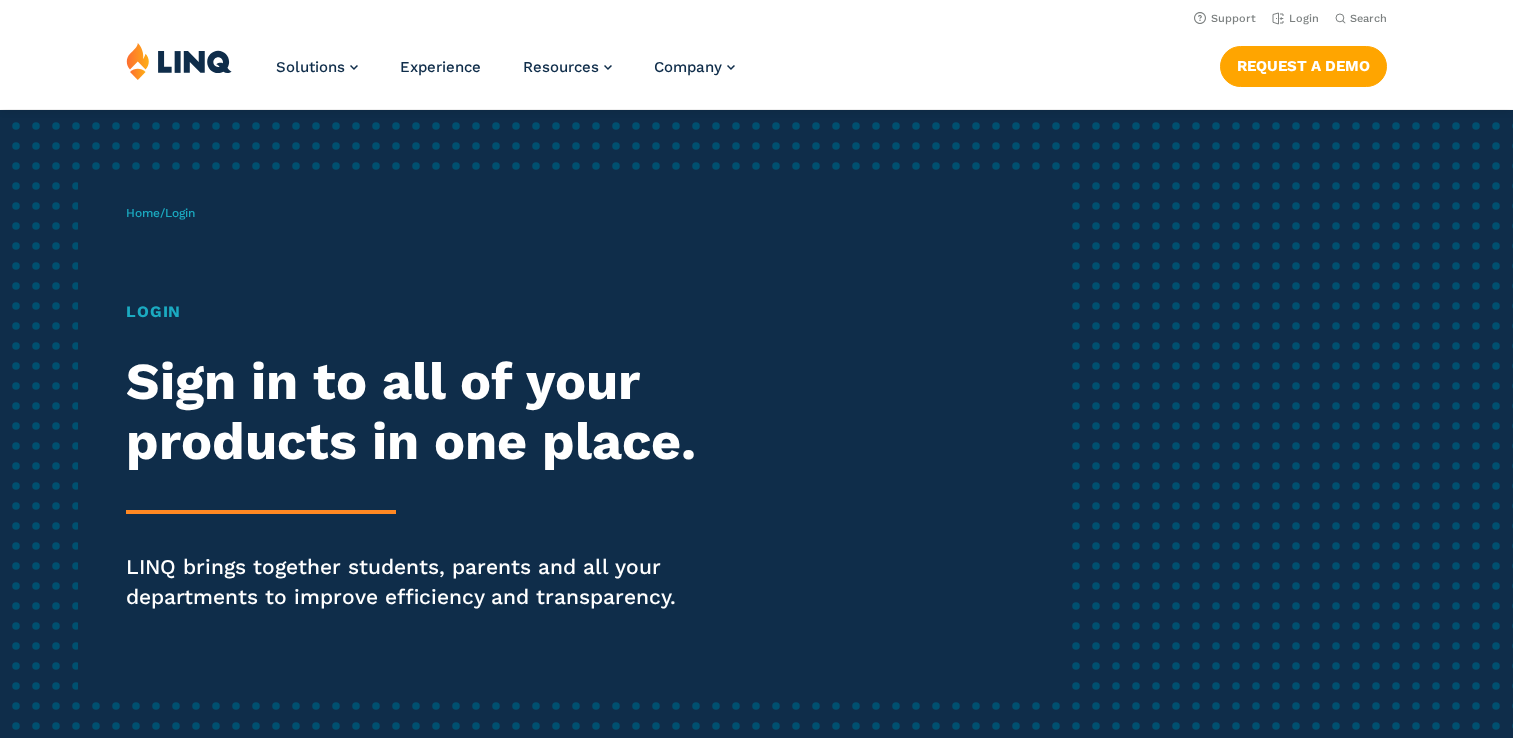 scroll, scrollTop: 0, scrollLeft: 0, axis: both 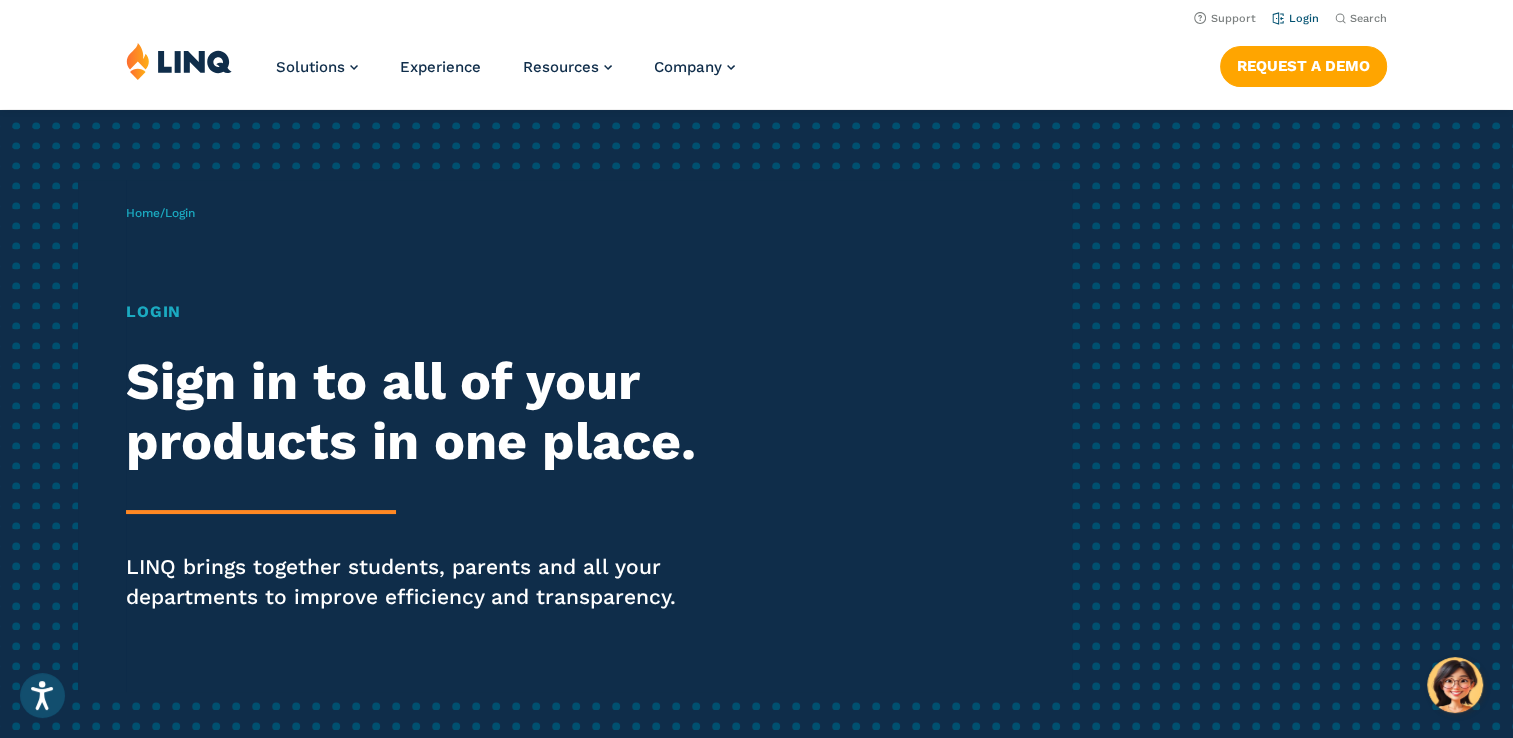 click on "Login" at bounding box center [1295, 18] 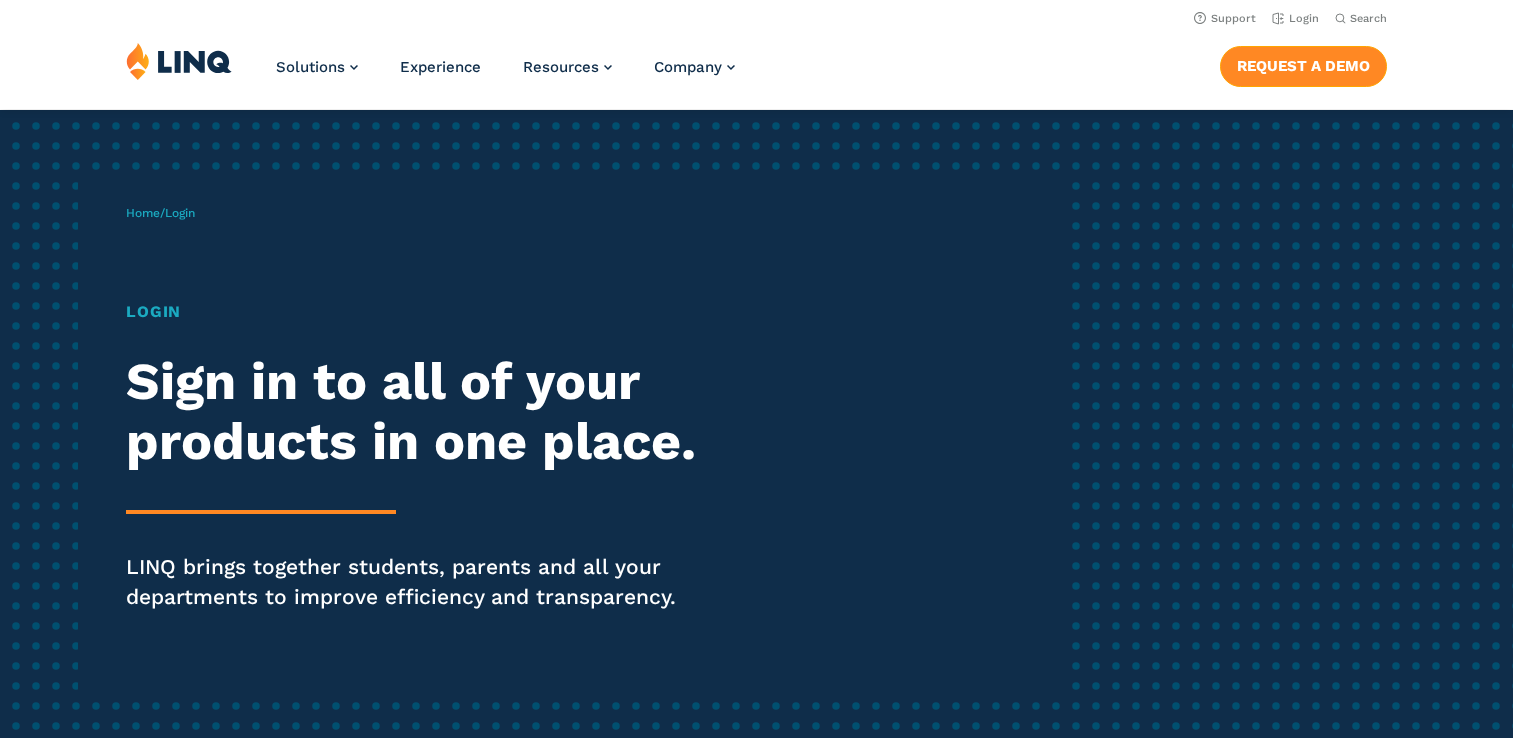 scroll, scrollTop: 0, scrollLeft: 0, axis: both 